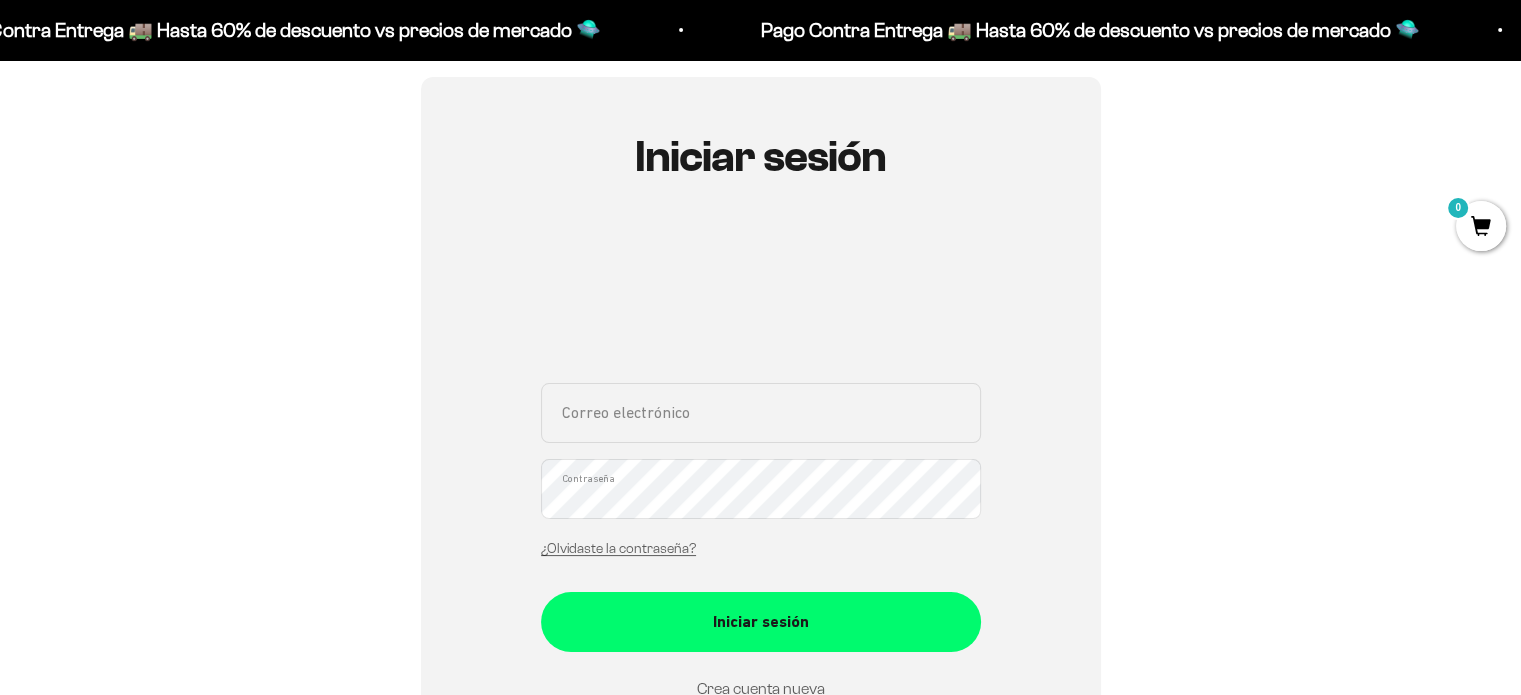 scroll, scrollTop: 172, scrollLeft: 0, axis: vertical 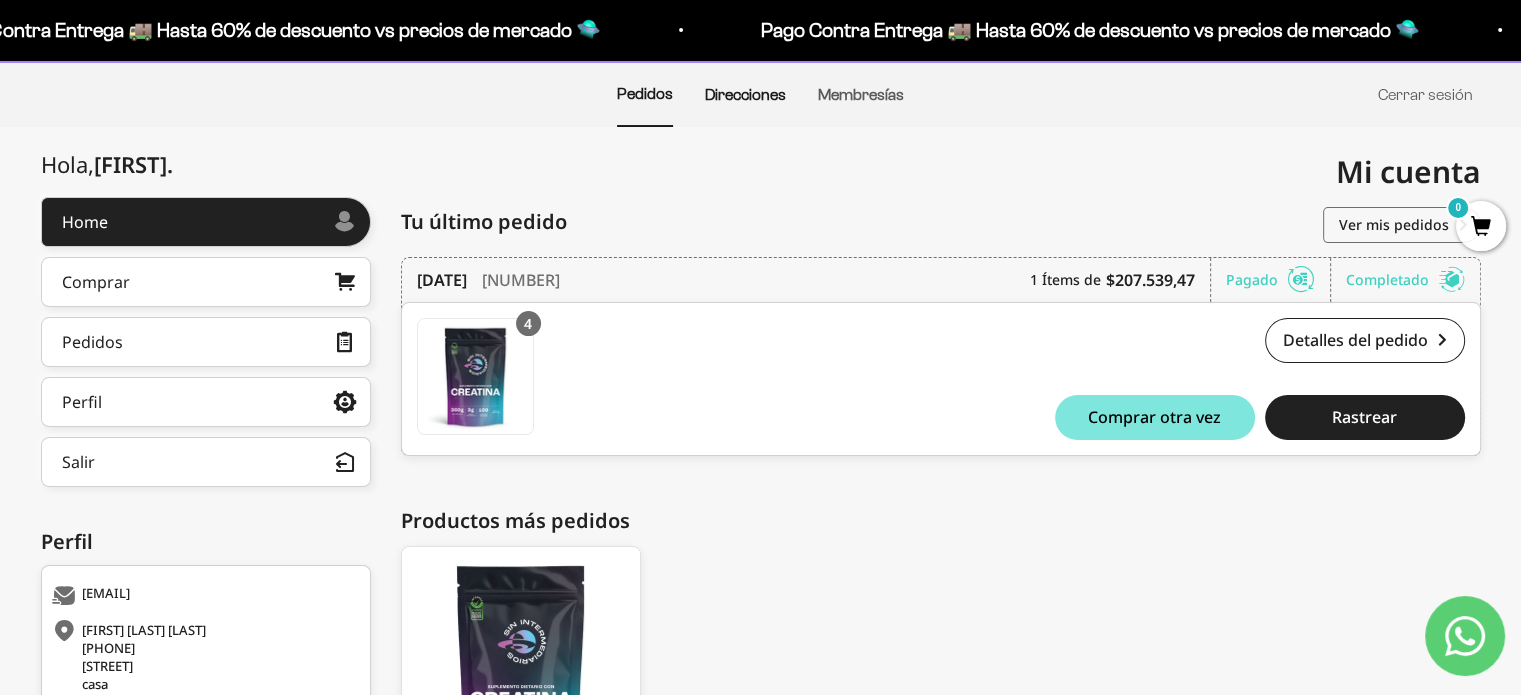 click on "Direcciones" at bounding box center (745, 94) 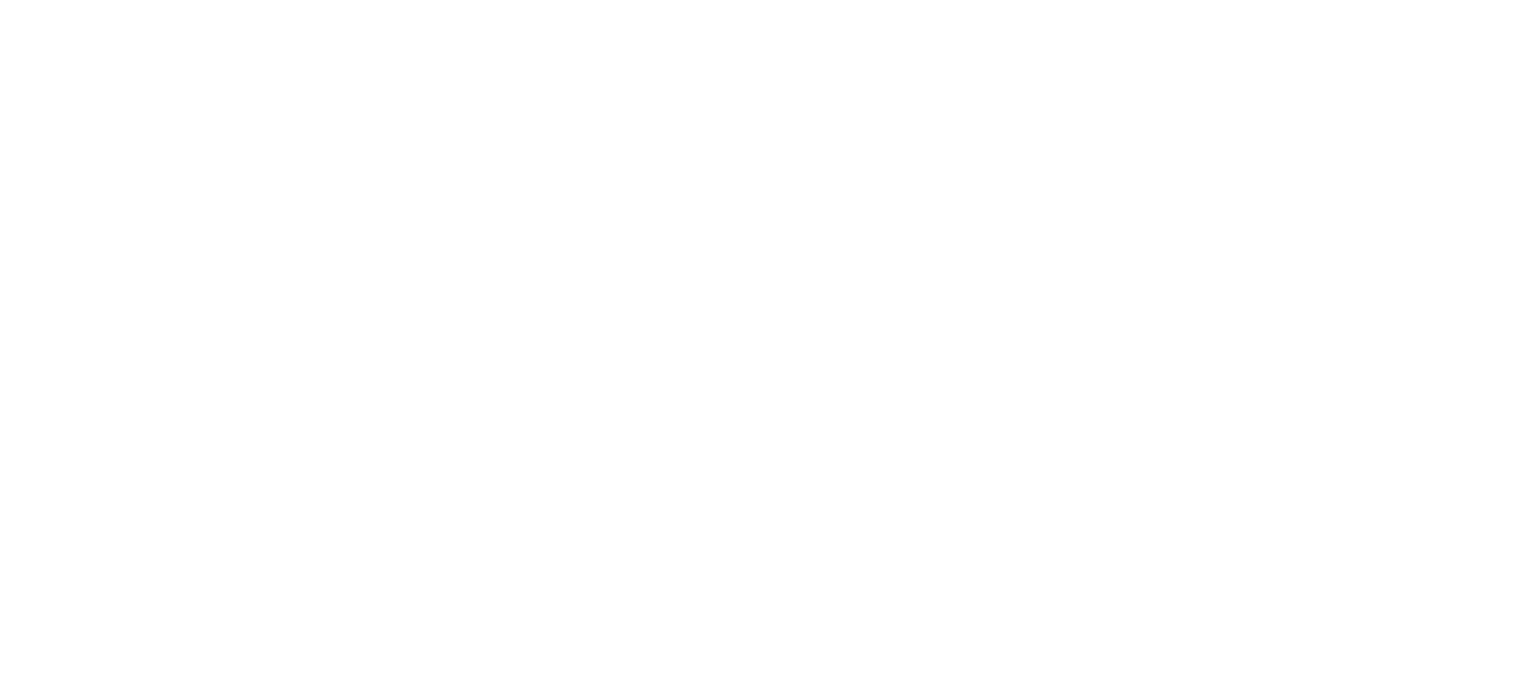 scroll, scrollTop: 0, scrollLeft: 0, axis: both 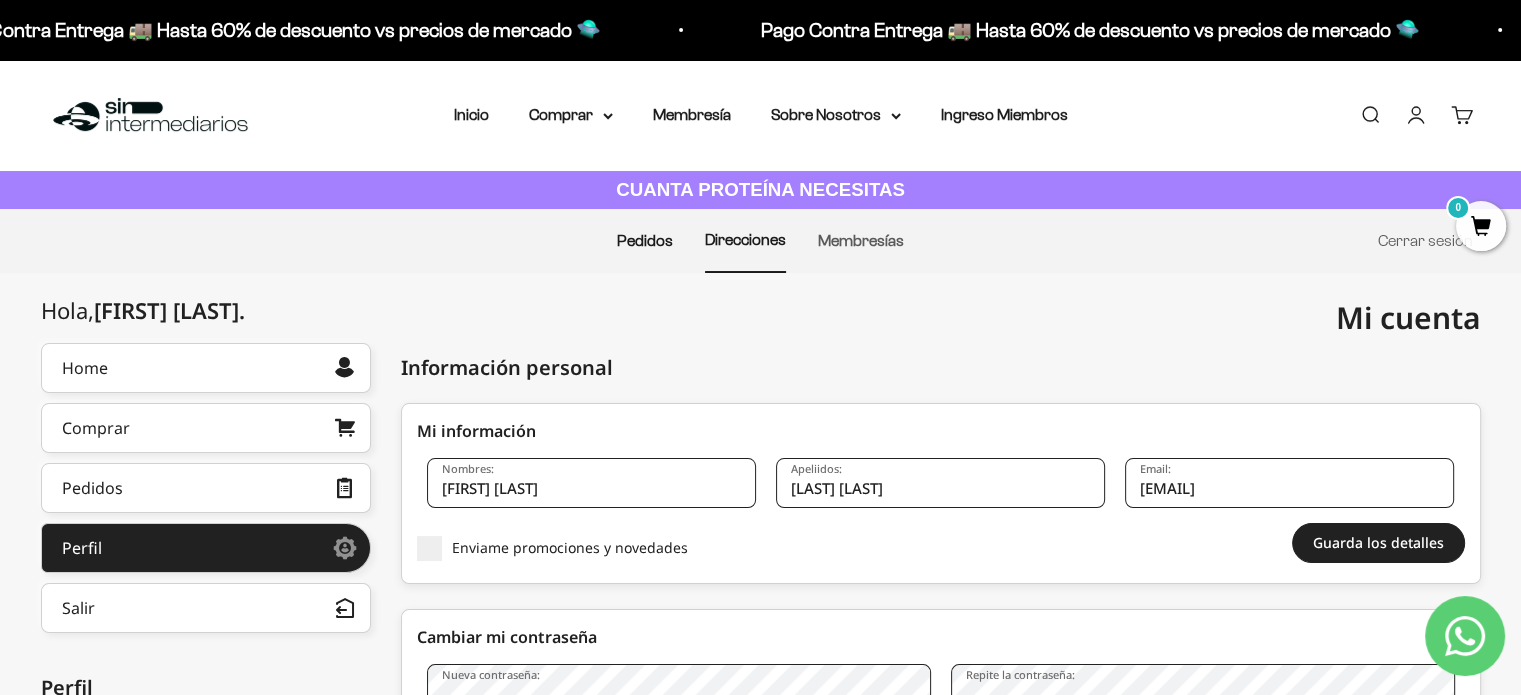 click on "Pedidos" at bounding box center (645, 240) 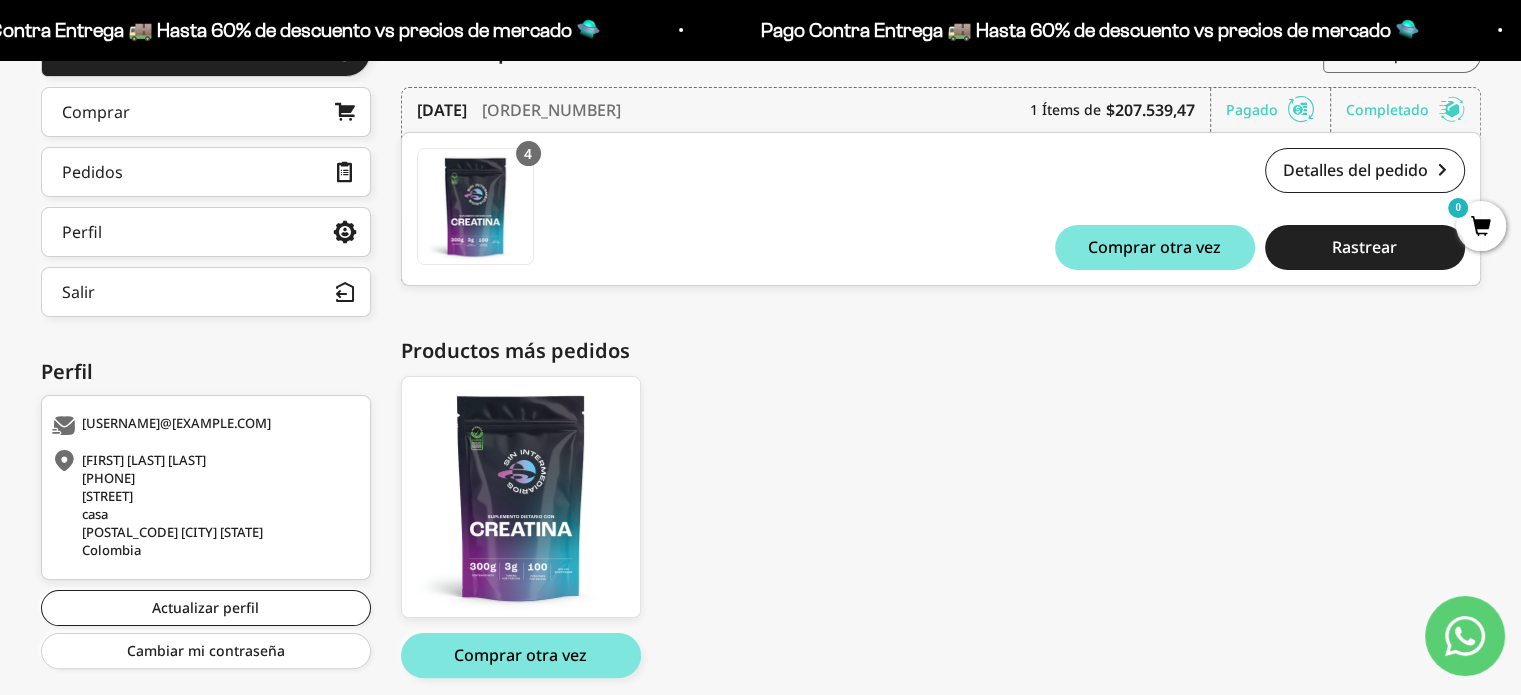scroll, scrollTop: 315, scrollLeft: 0, axis: vertical 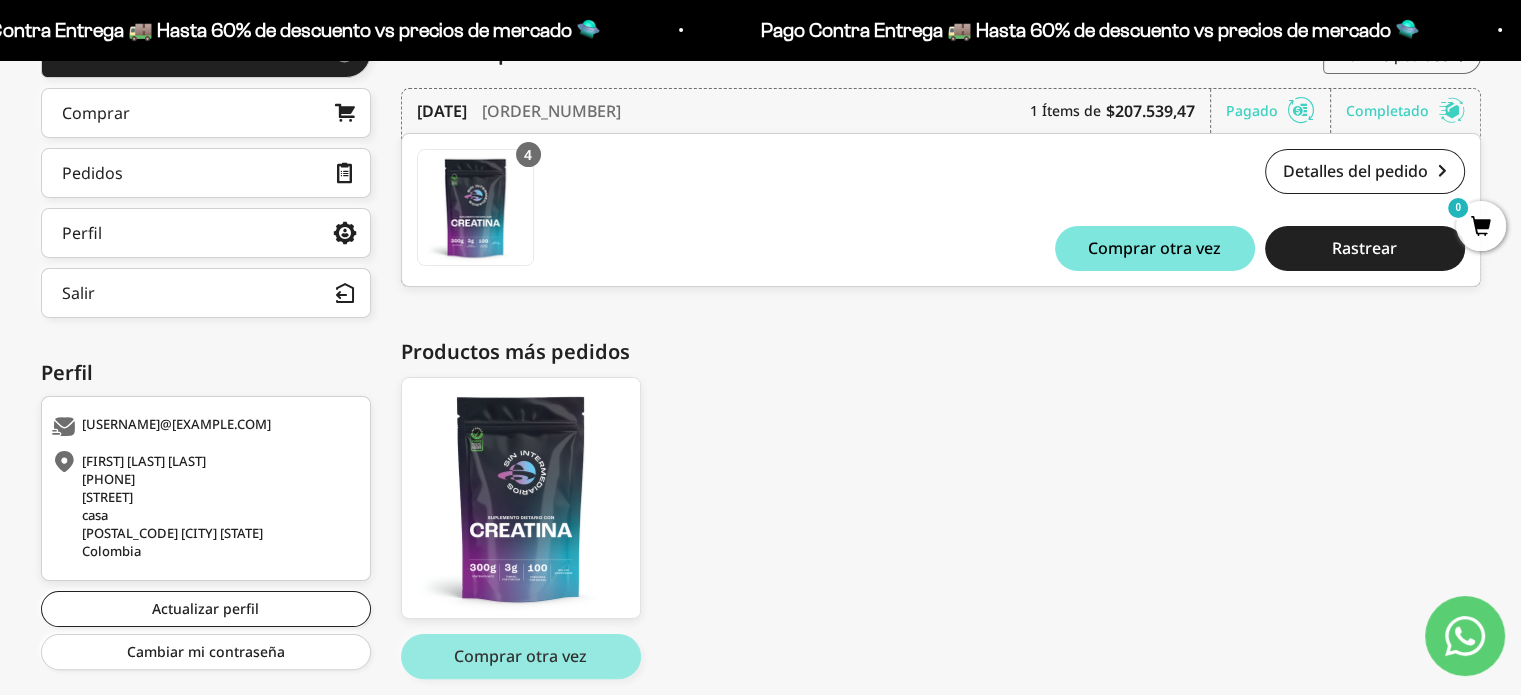 click on "Comprar otra vez" at bounding box center (521, 656) 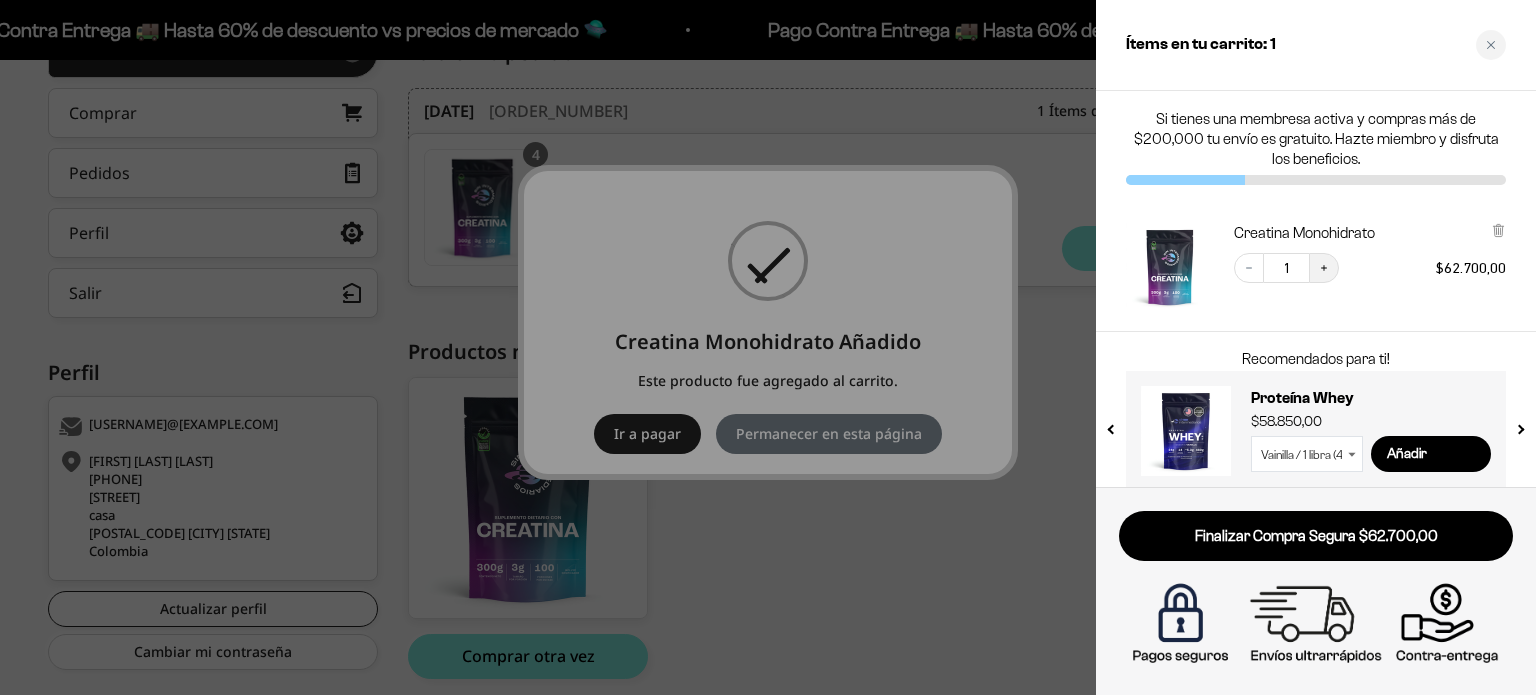 click 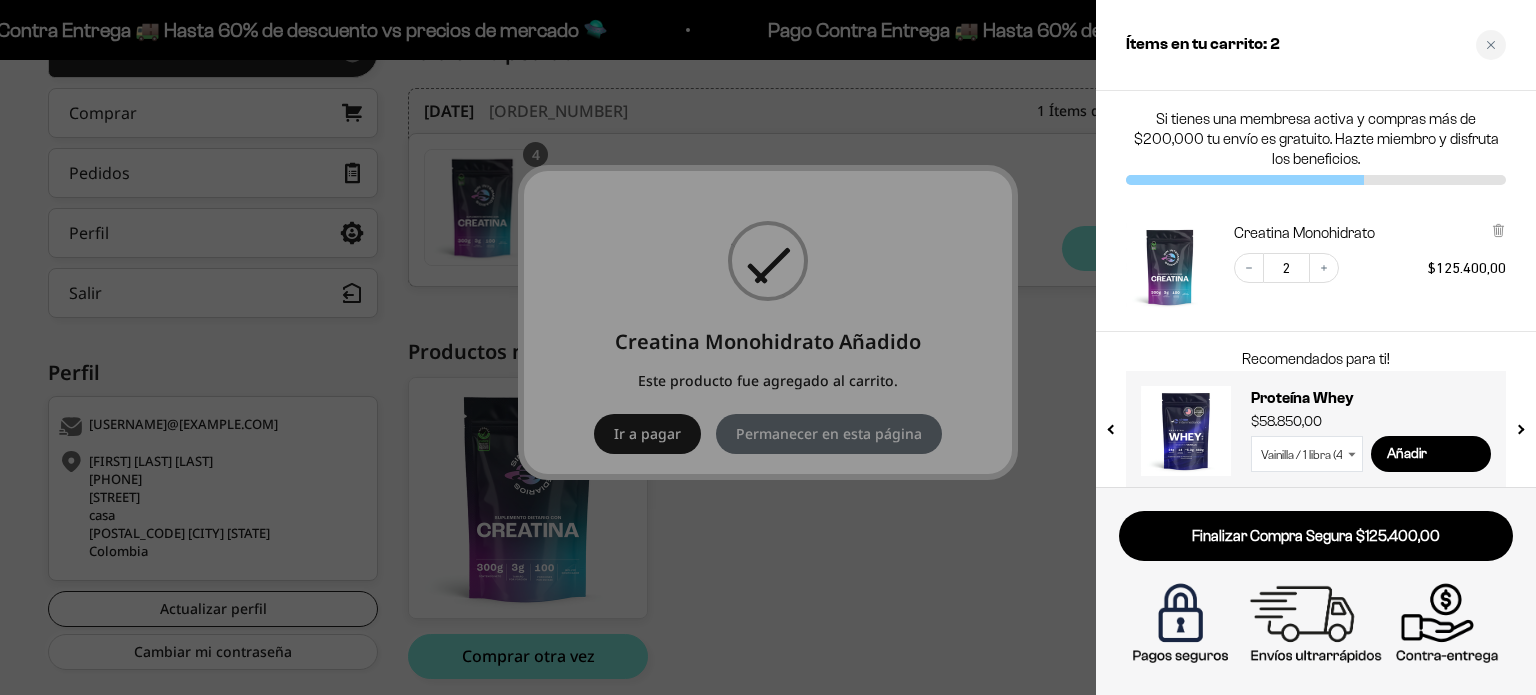 click at bounding box center (768, 347) 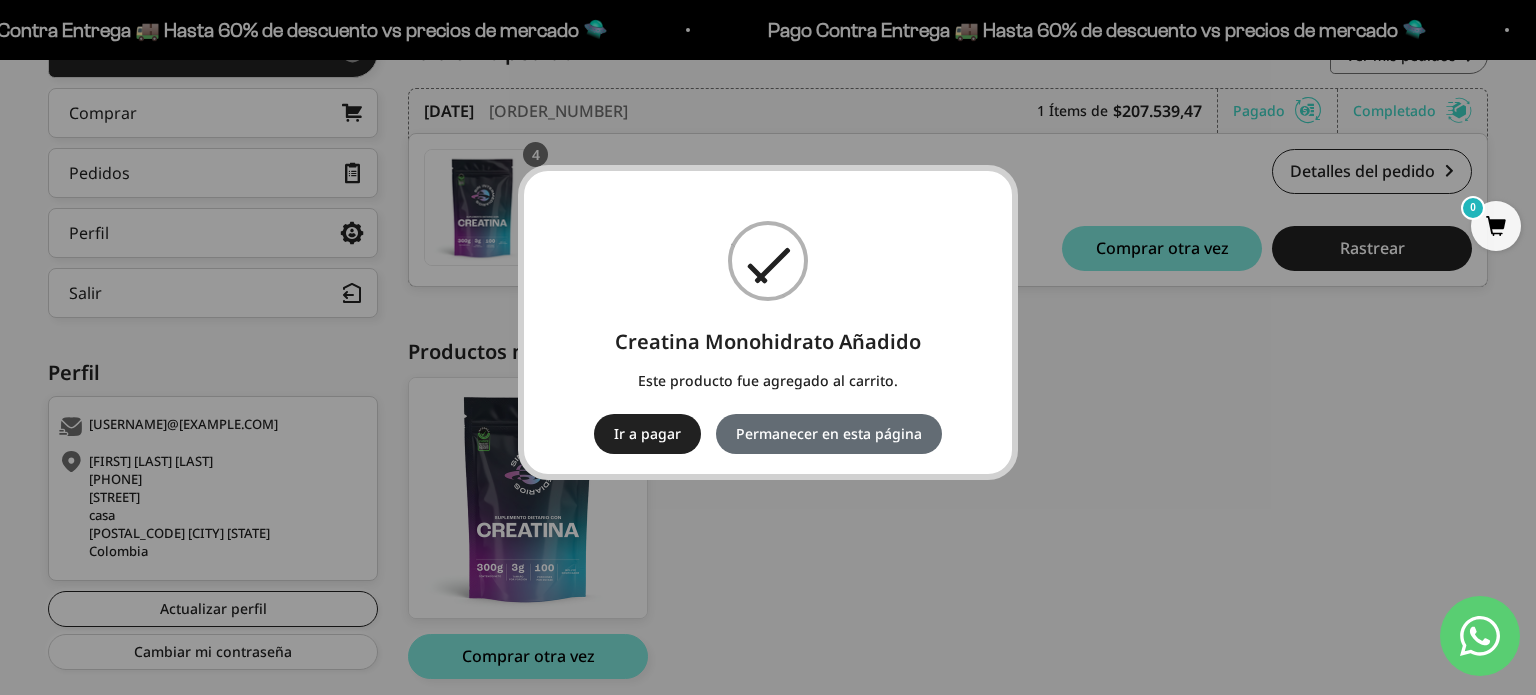 click on "Permanecer en esta página" at bounding box center [829, 434] 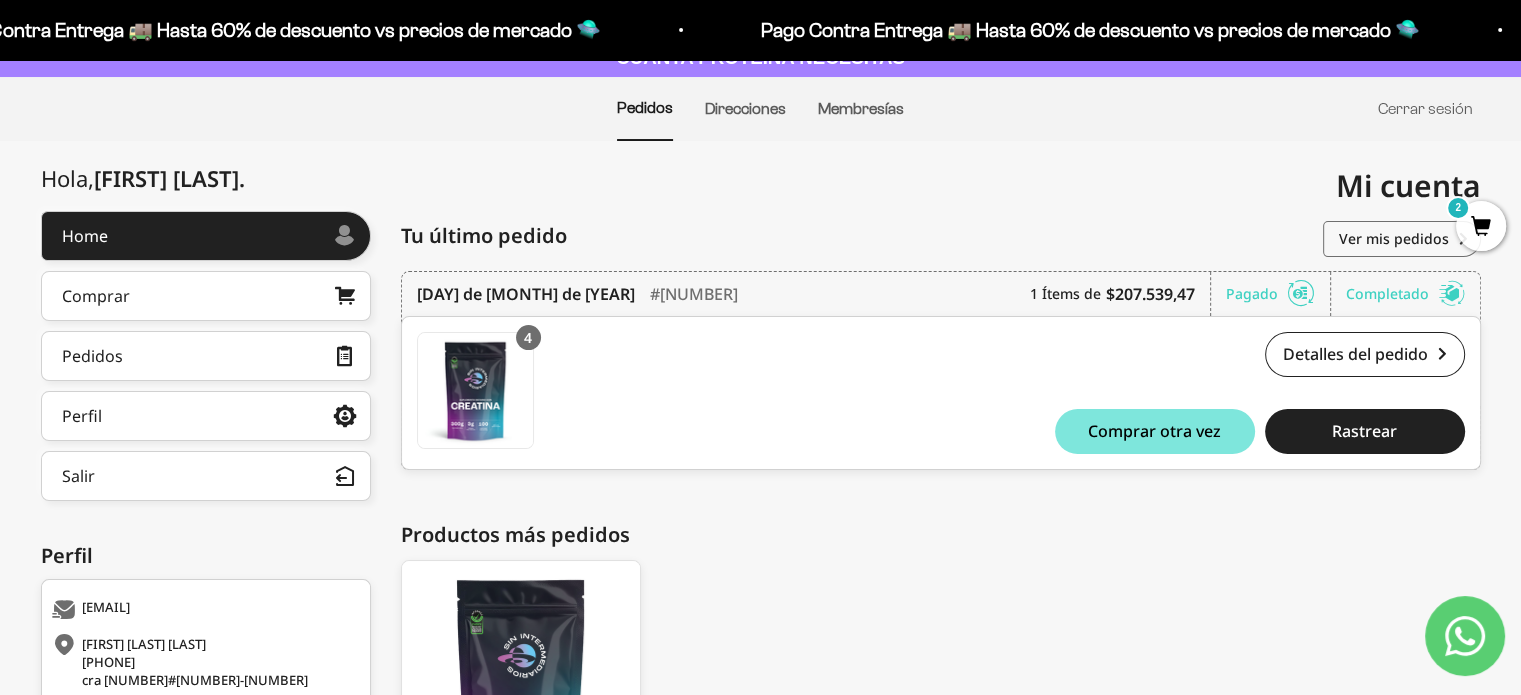 scroll, scrollTop: 112, scrollLeft: 0, axis: vertical 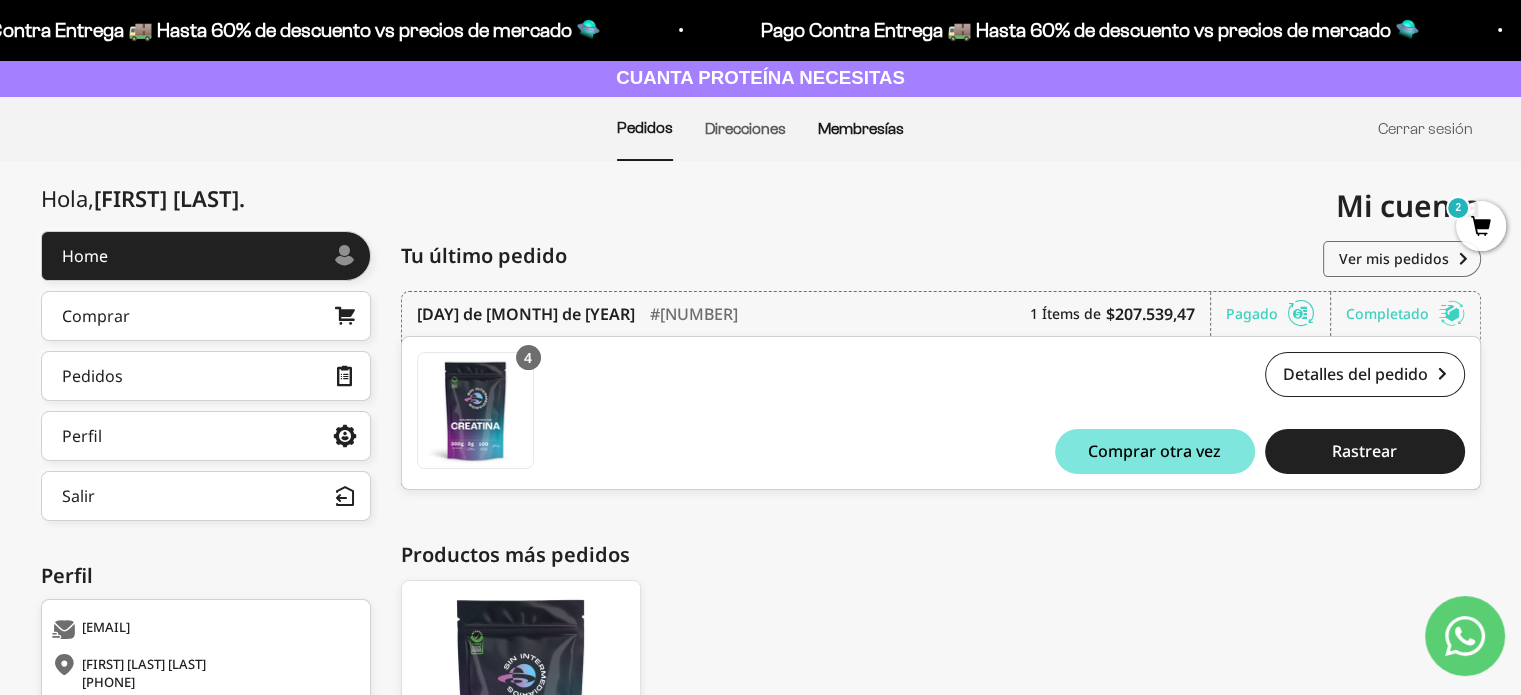 click on "Membresías" at bounding box center [861, 128] 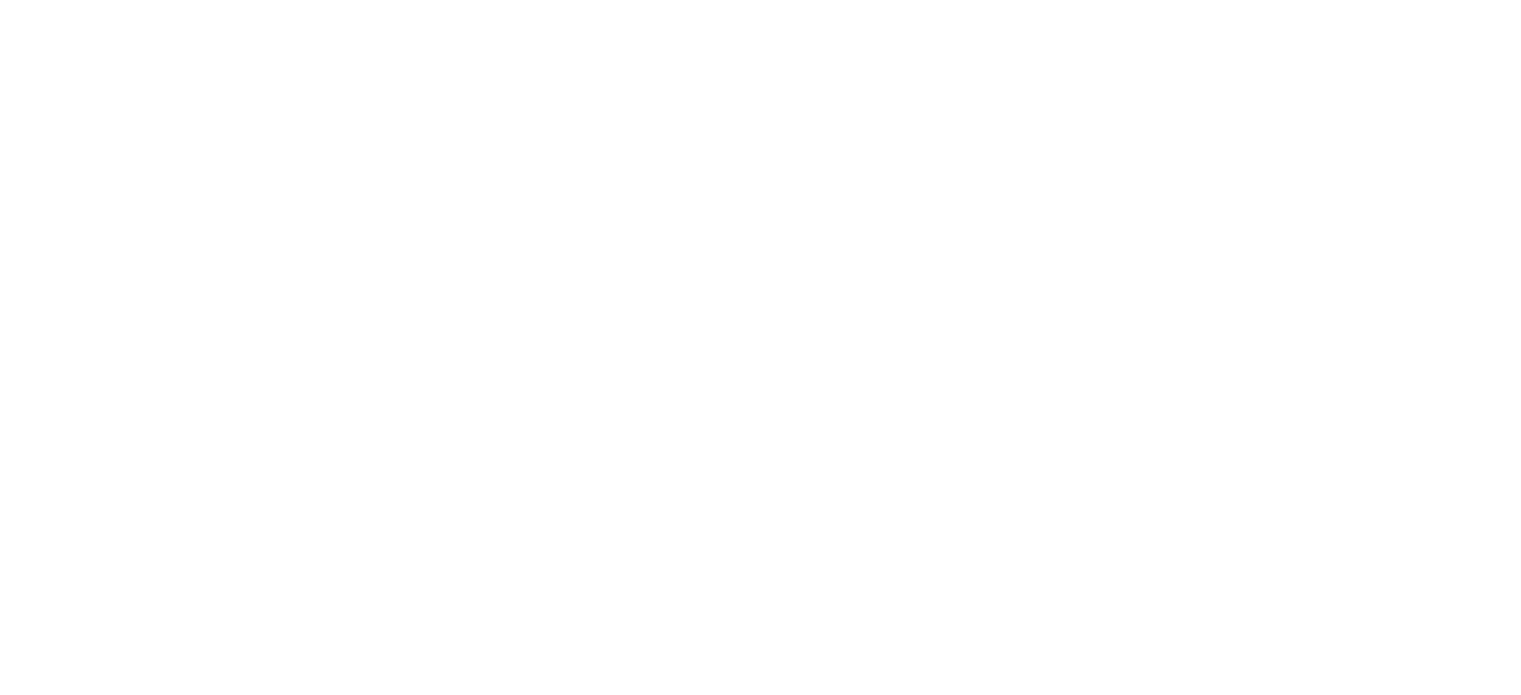 scroll, scrollTop: 0, scrollLeft: 0, axis: both 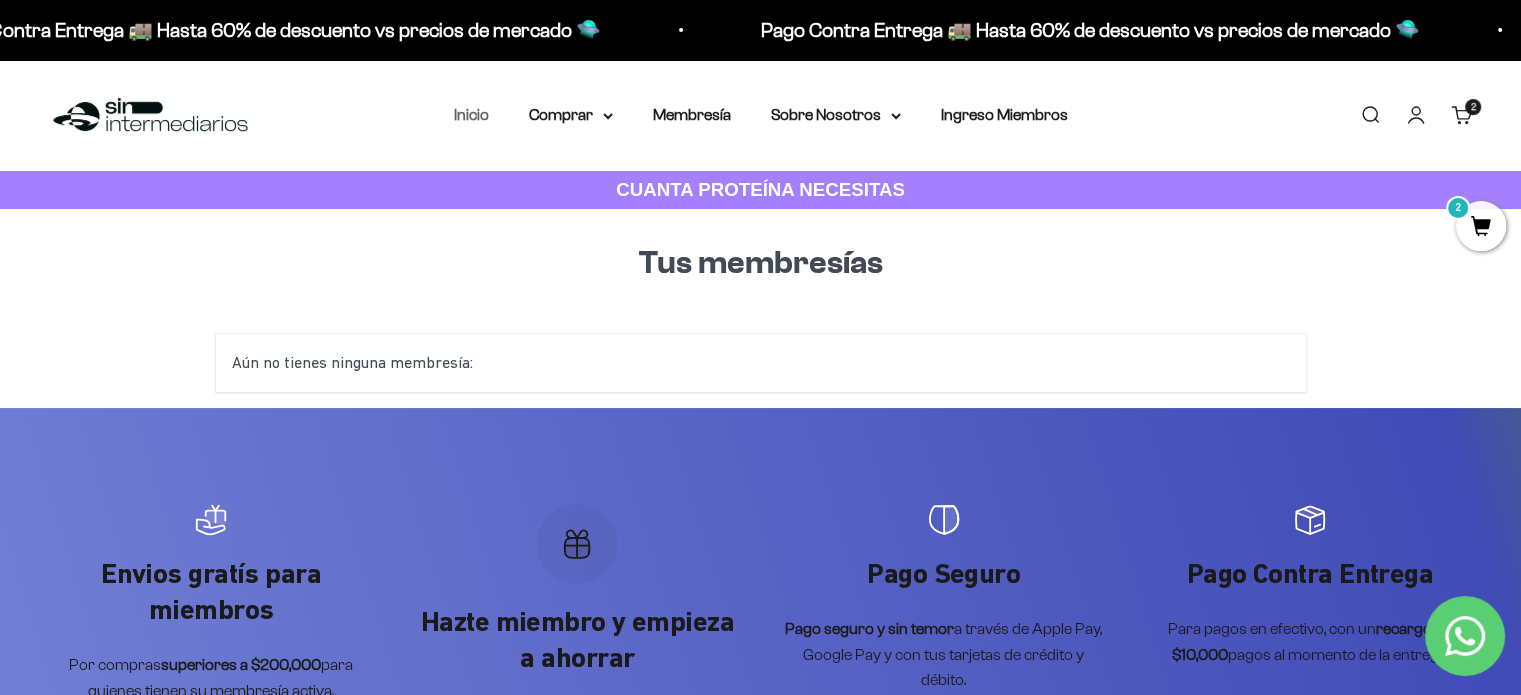 click on "Inicio" at bounding box center (471, 114) 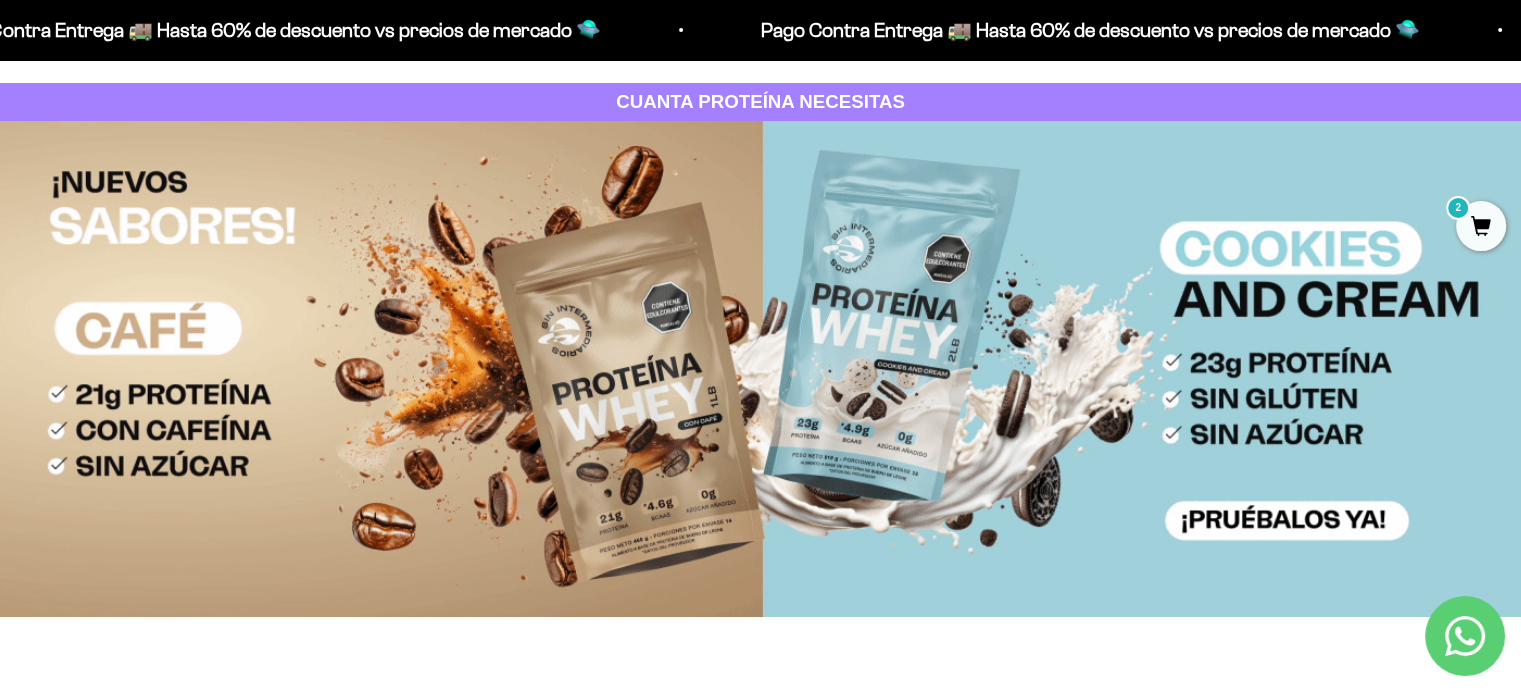 scroll, scrollTop: 0, scrollLeft: 0, axis: both 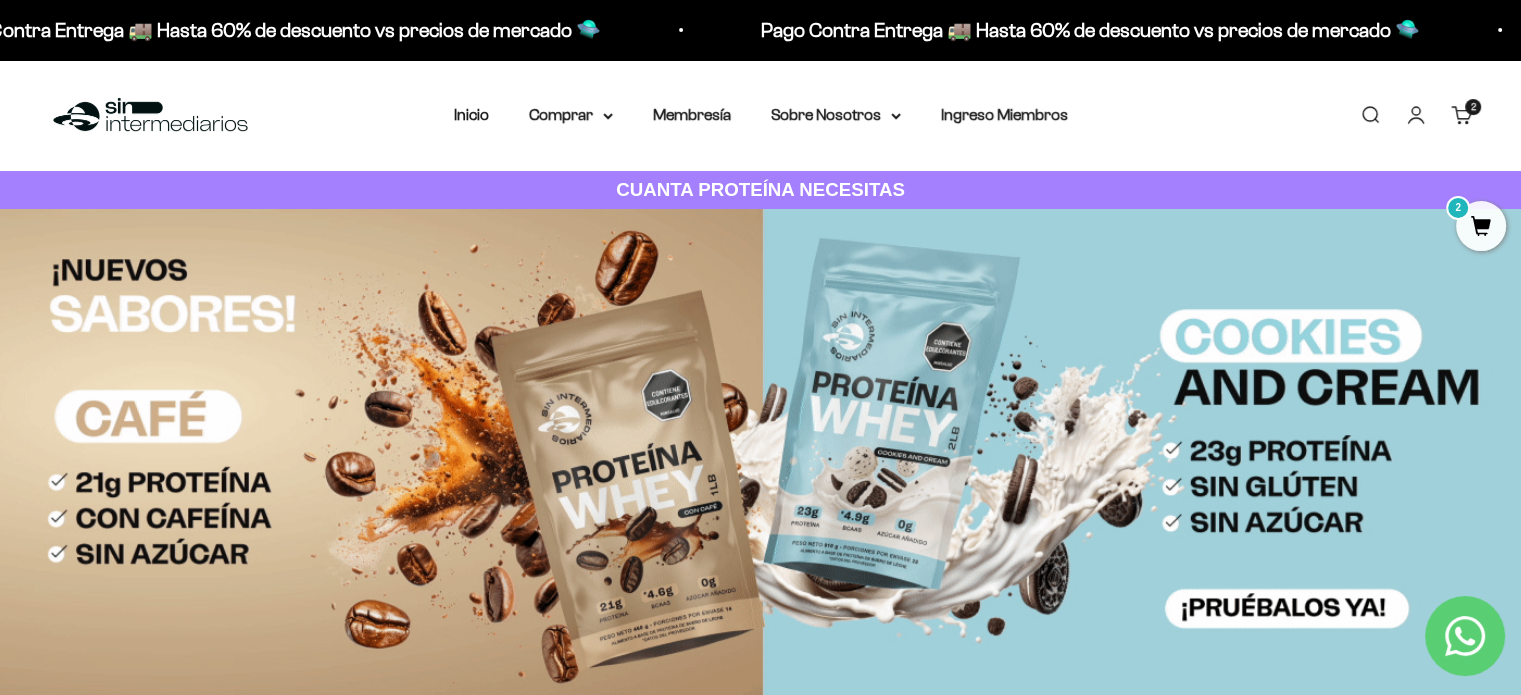 click on "Cuenta" at bounding box center [1416, 115] 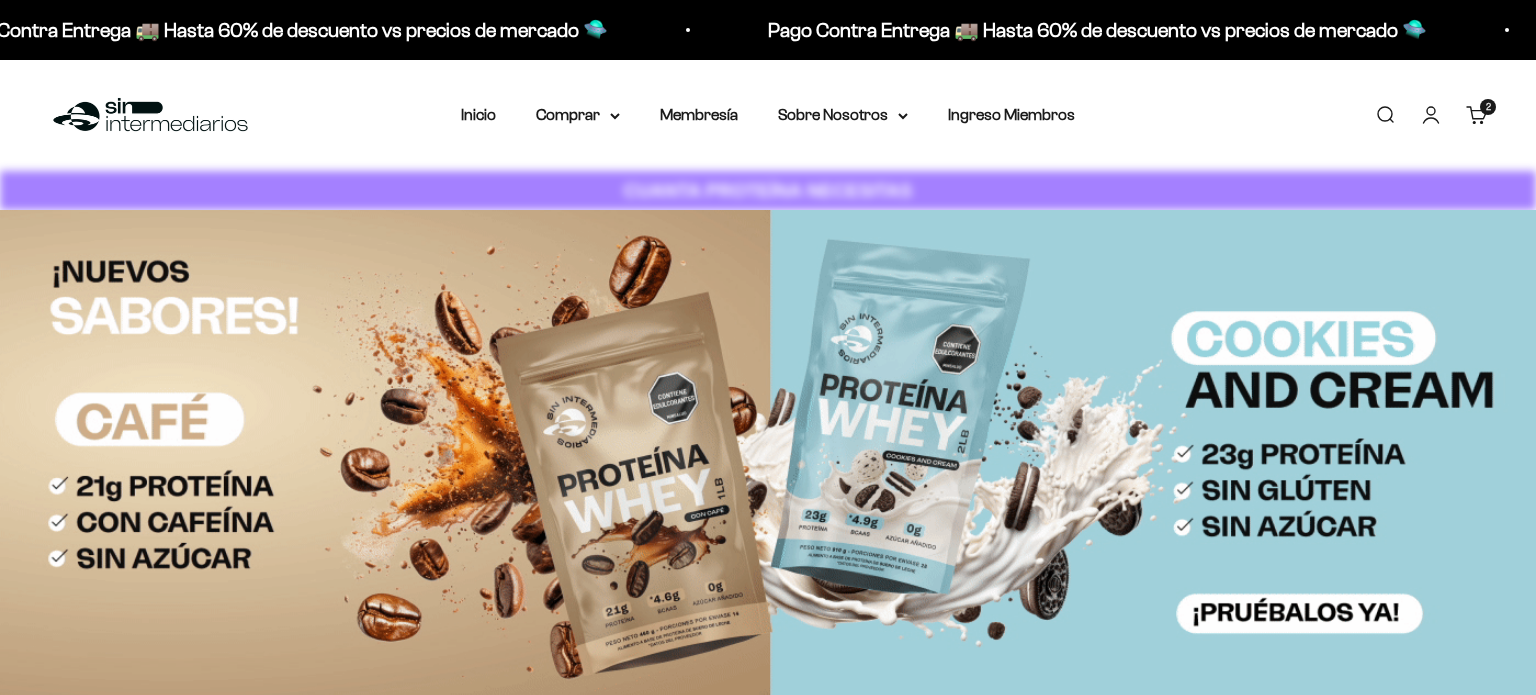 scroll, scrollTop: 0, scrollLeft: 0, axis: both 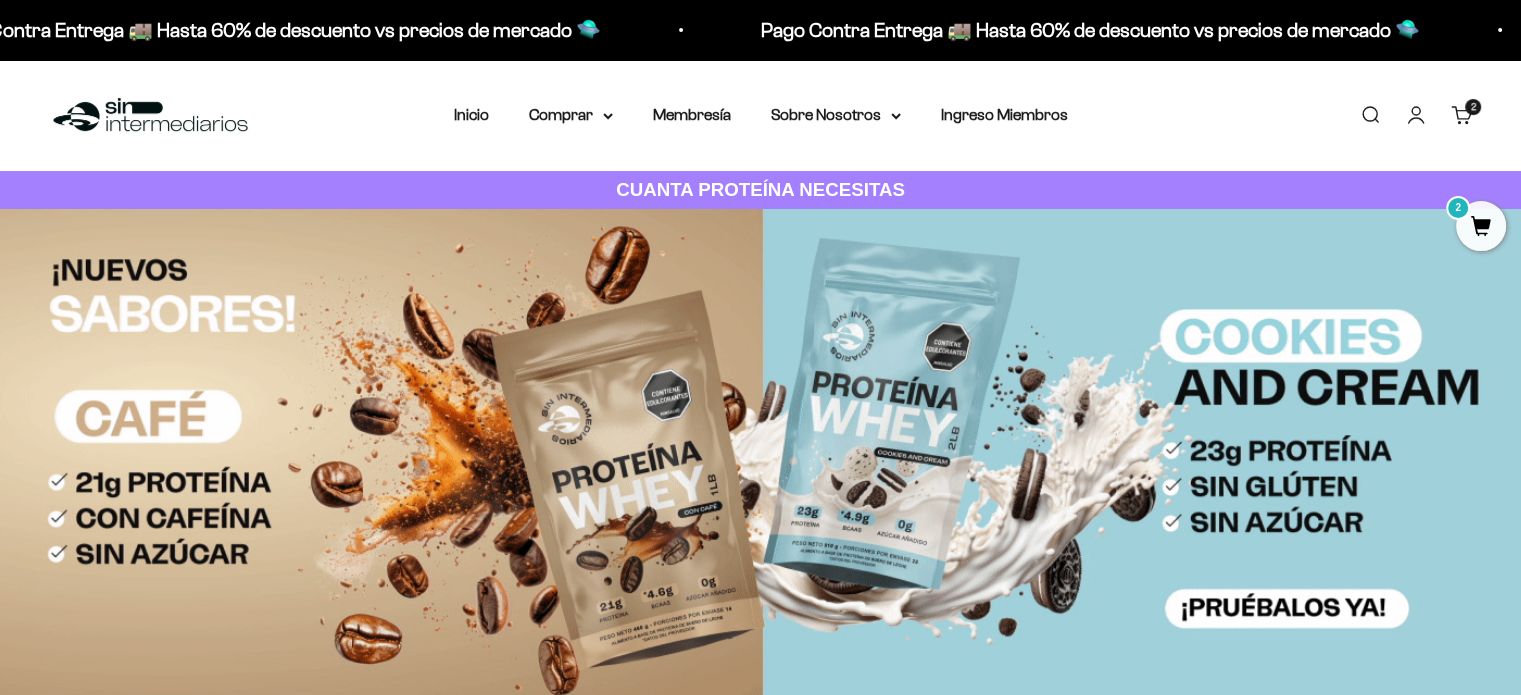 click on "2" at bounding box center (1481, 226) 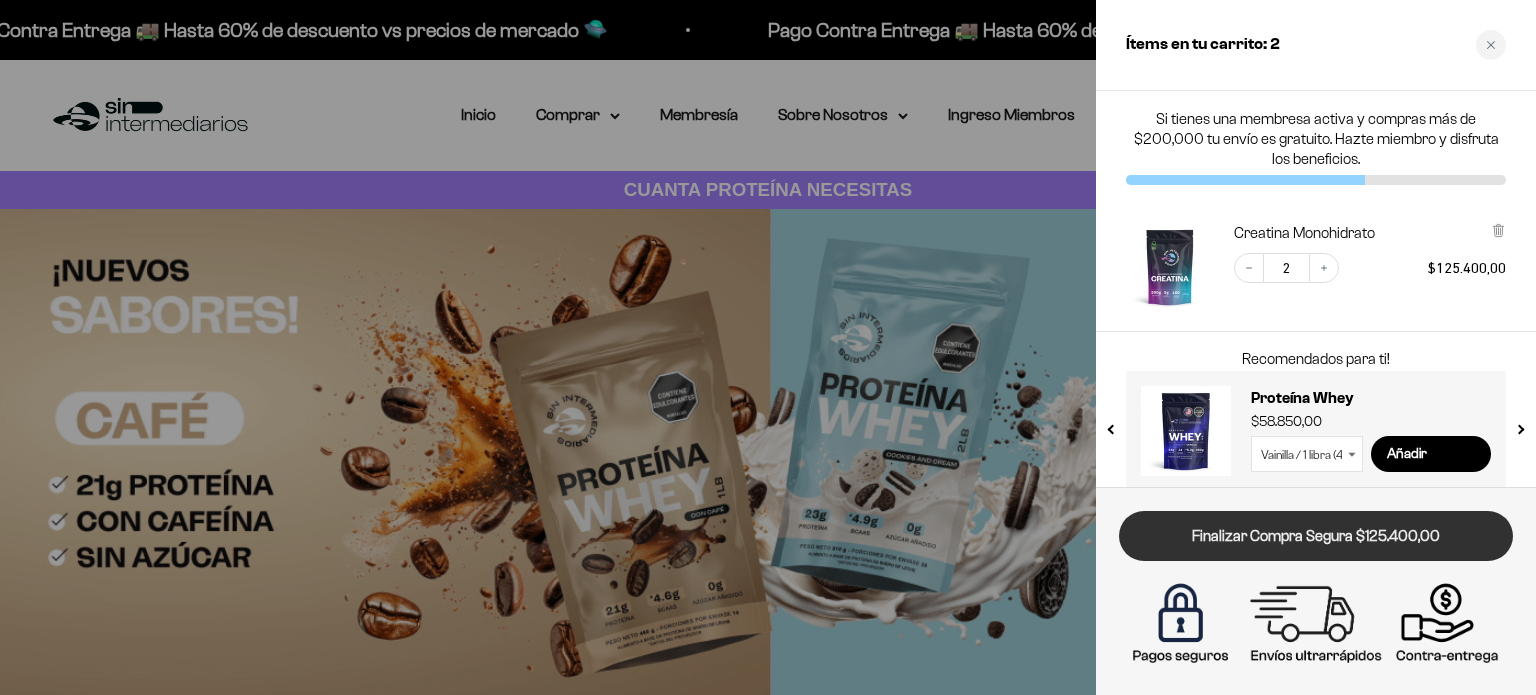 click on "Finalizar Compra Segura $125.400,00" at bounding box center (1316, 536) 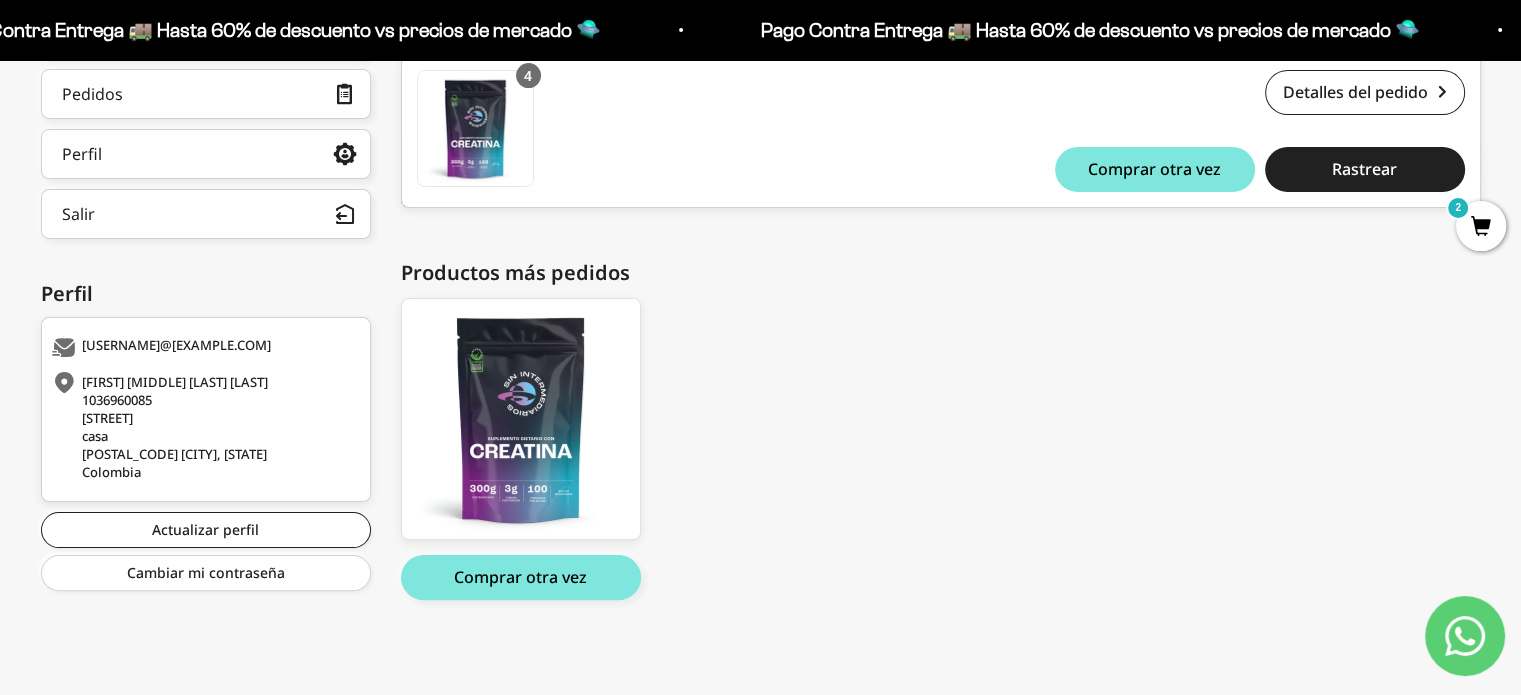scroll, scrollTop: 1308, scrollLeft: 0, axis: vertical 